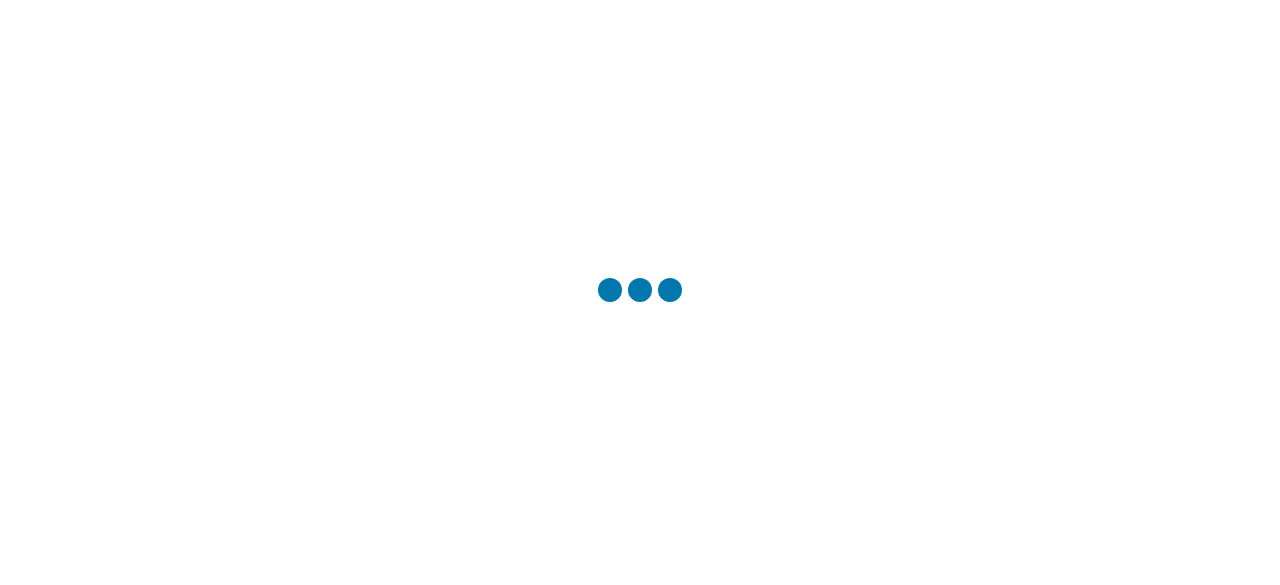 scroll, scrollTop: 0, scrollLeft: 0, axis: both 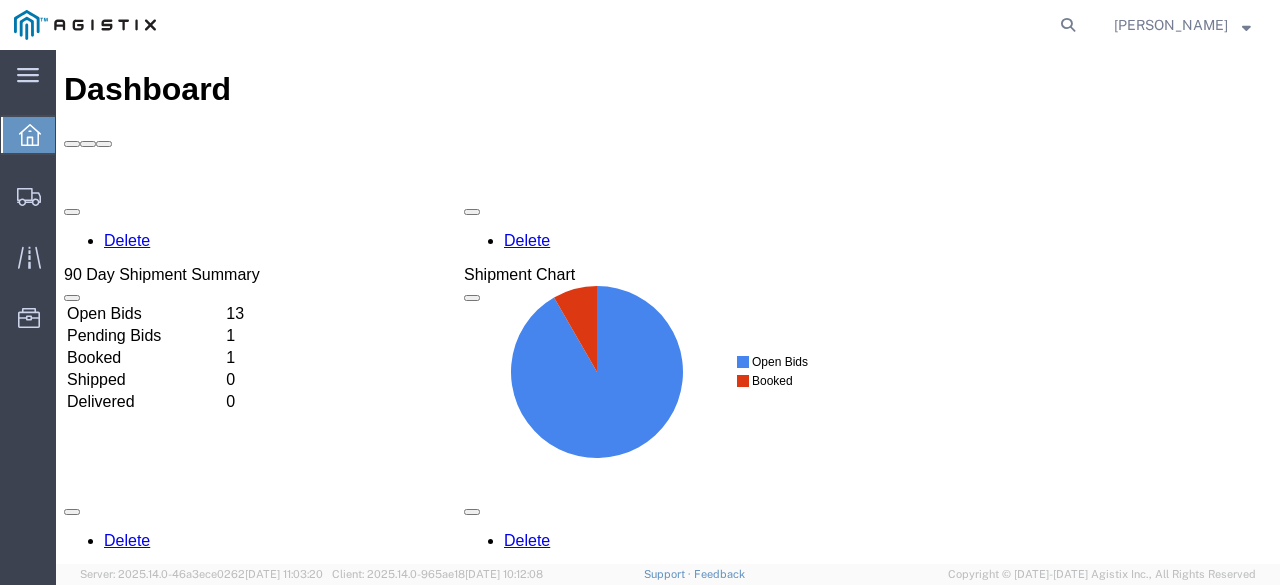 click on "Open Bids" at bounding box center (144, 314) 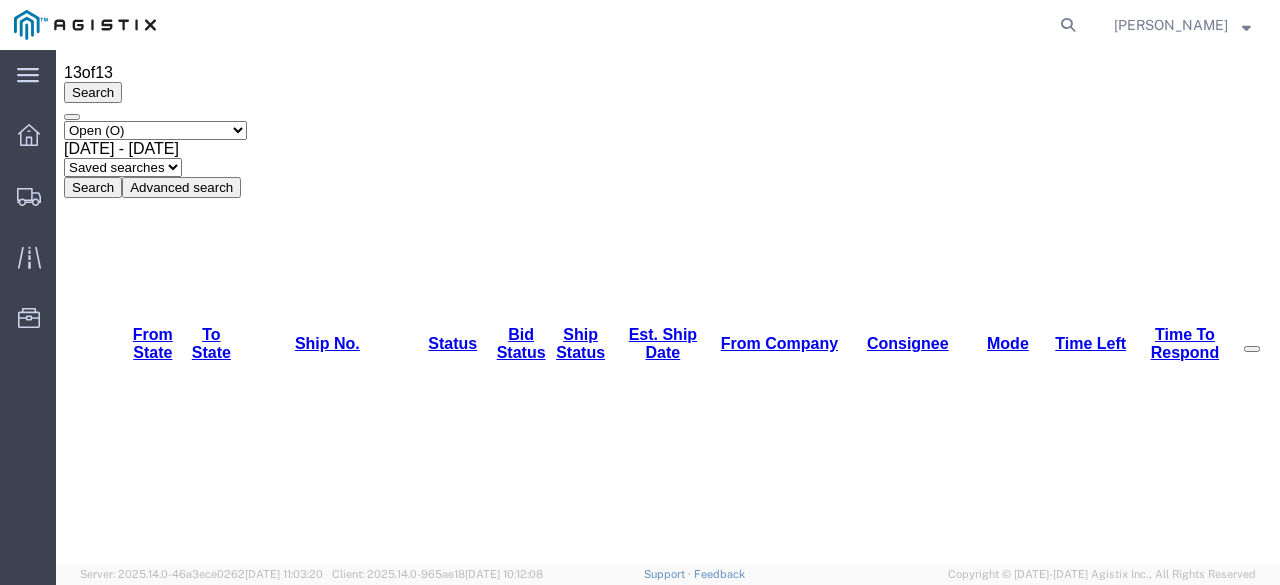scroll, scrollTop: 96, scrollLeft: 0, axis: vertical 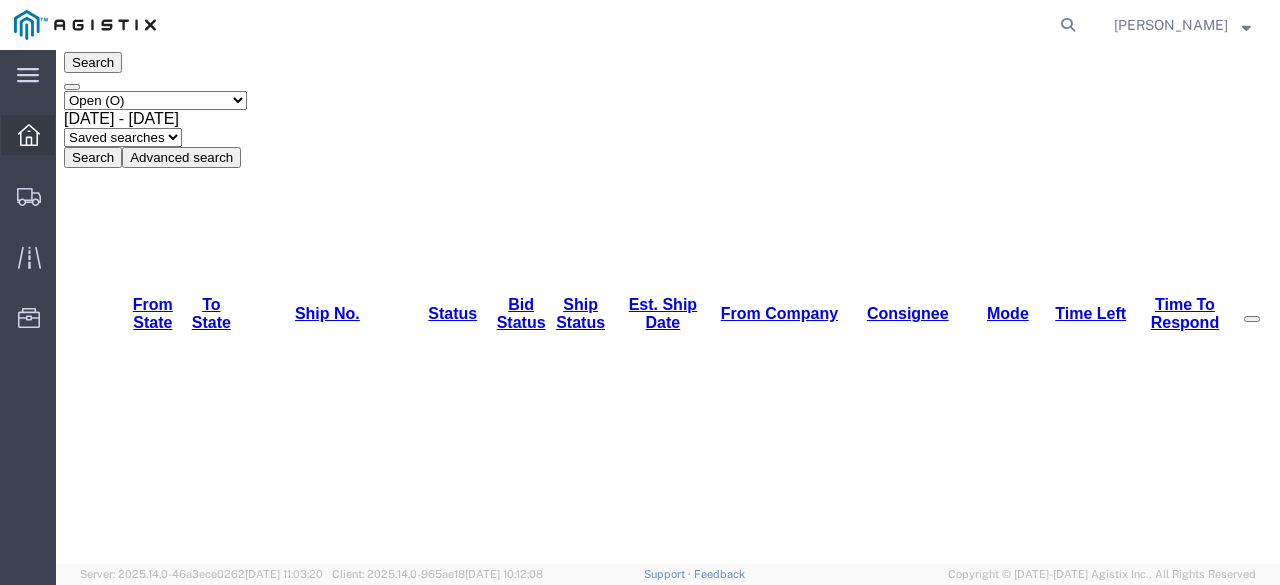 click 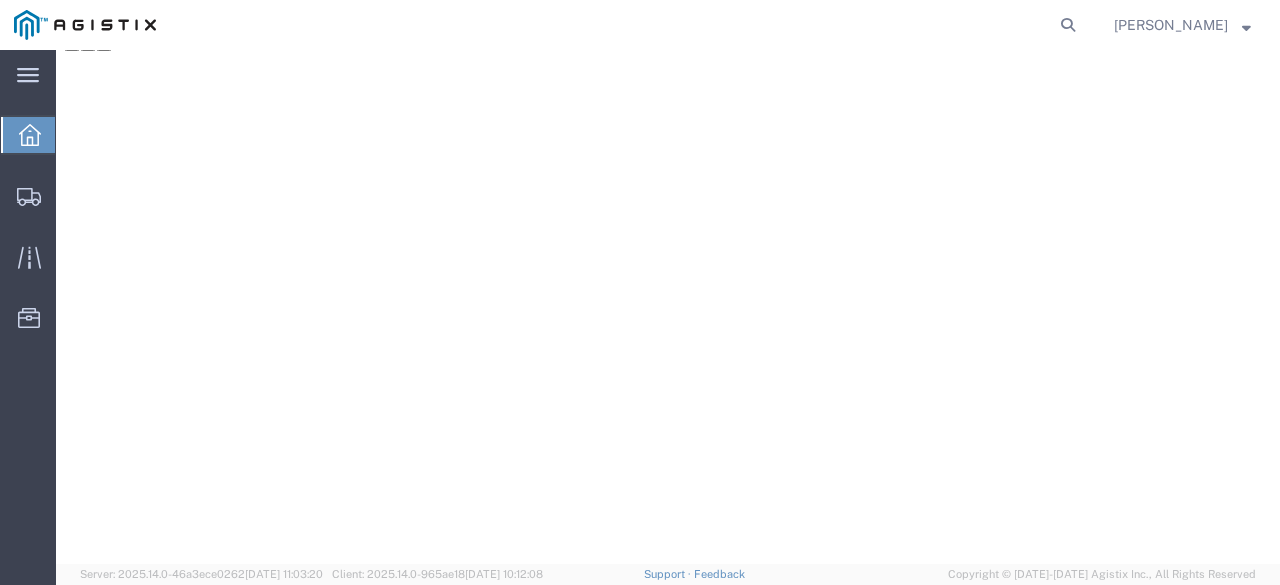 scroll, scrollTop: 50, scrollLeft: 0, axis: vertical 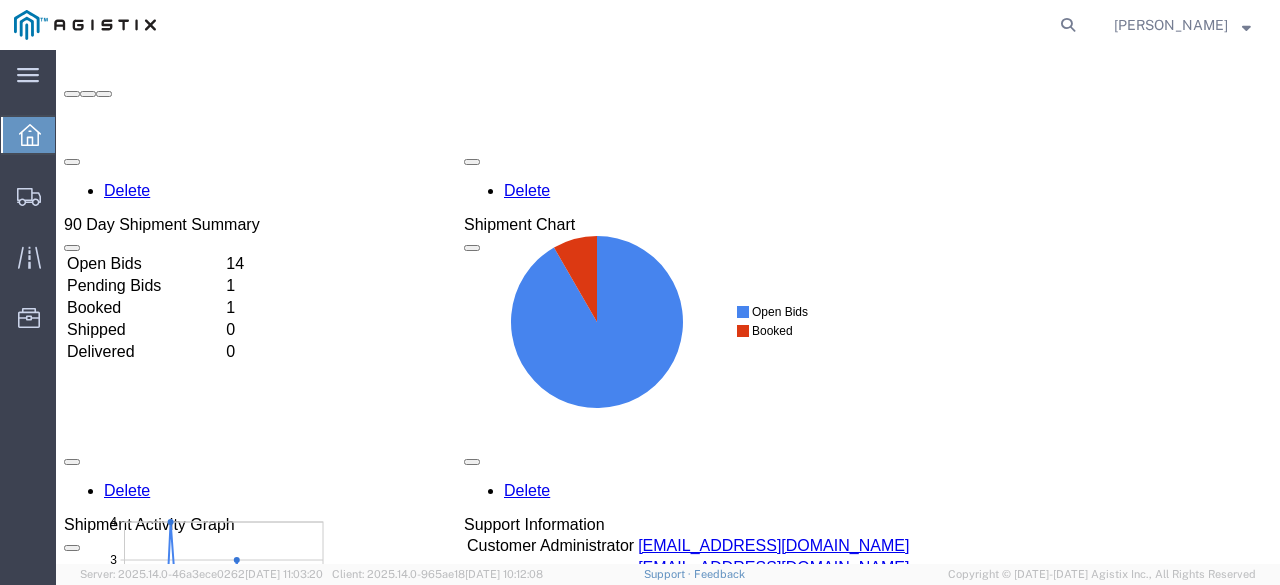 click on "14" at bounding box center (241, 264) 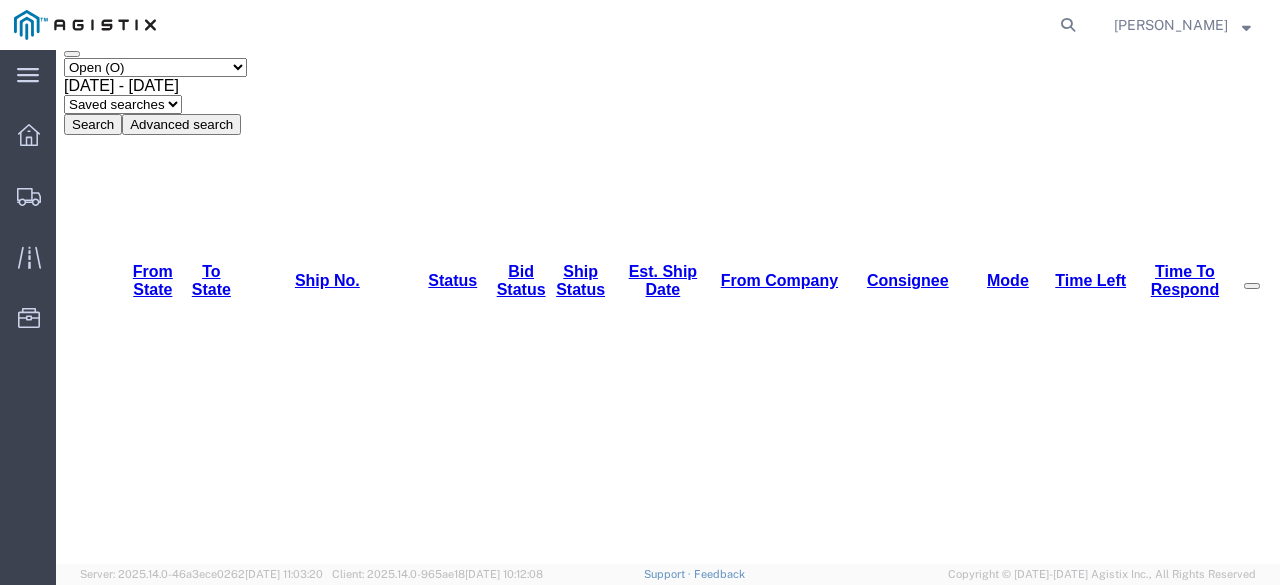 scroll, scrollTop: 0, scrollLeft: 0, axis: both 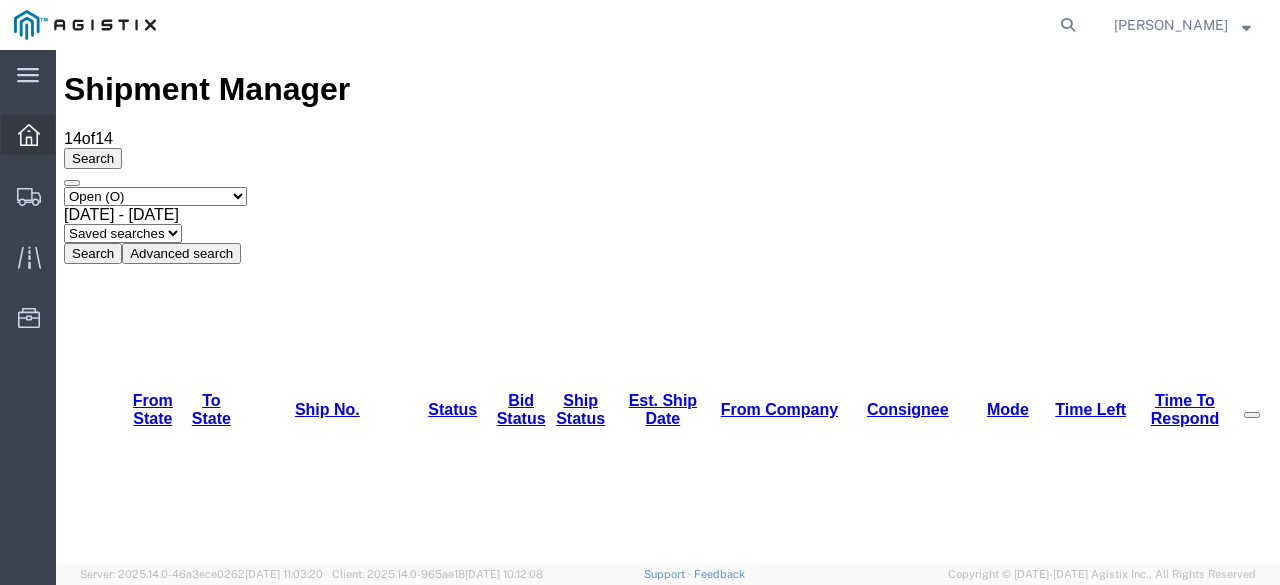 click 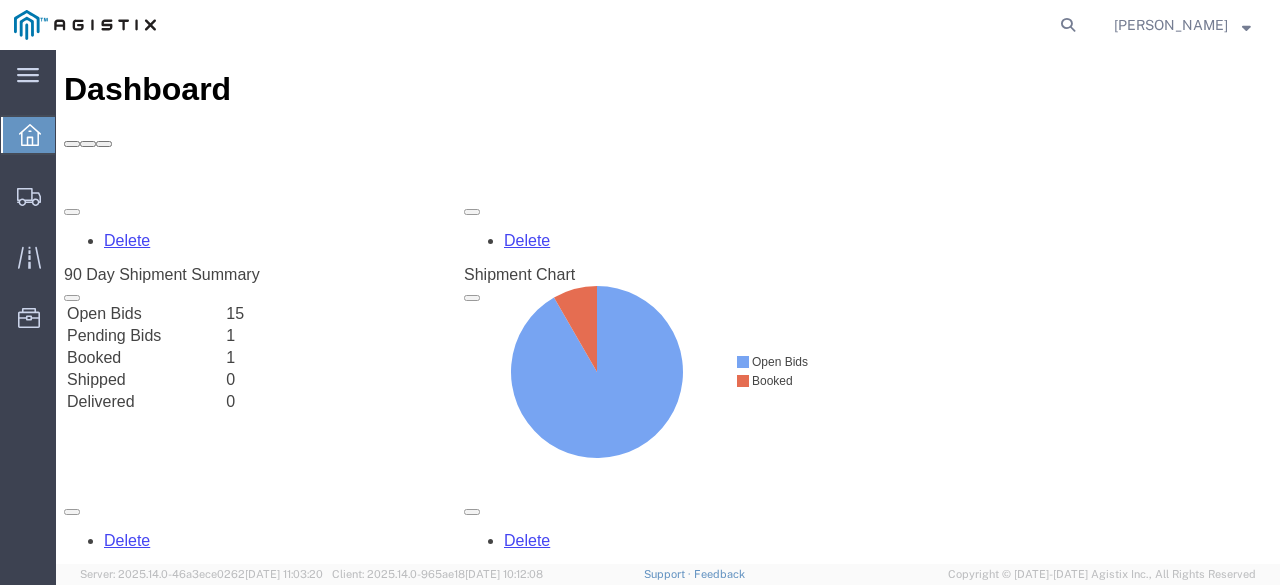 scroll, scrollTop: 0, scrollLeft: 0, axis: both 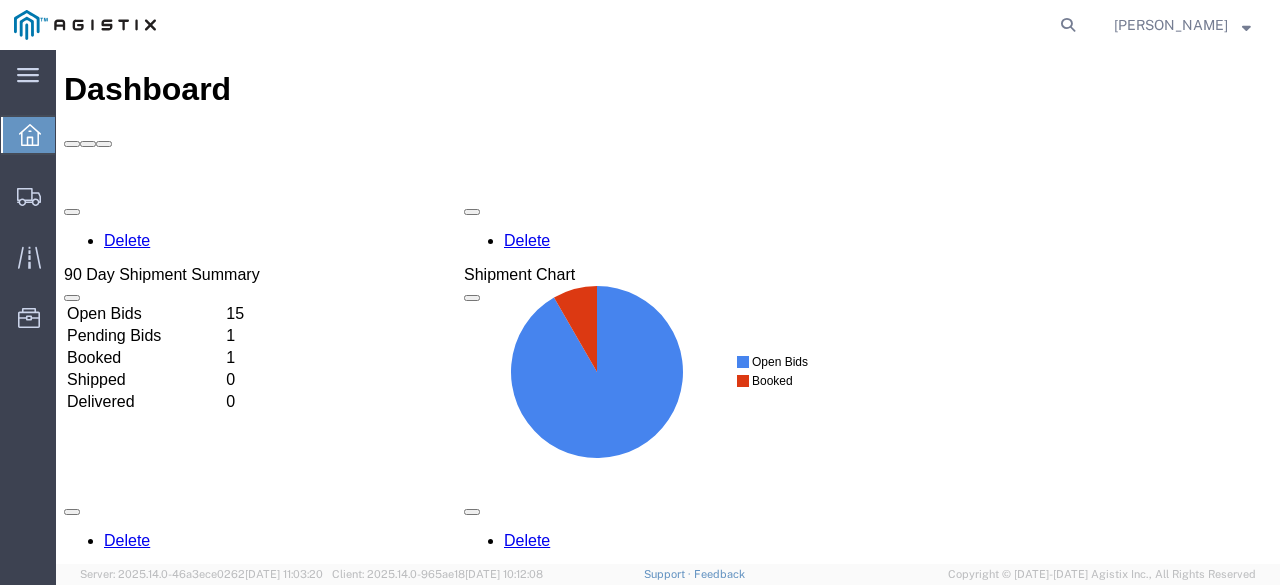 click on "Open Bids" at bounding box center [144, 314] 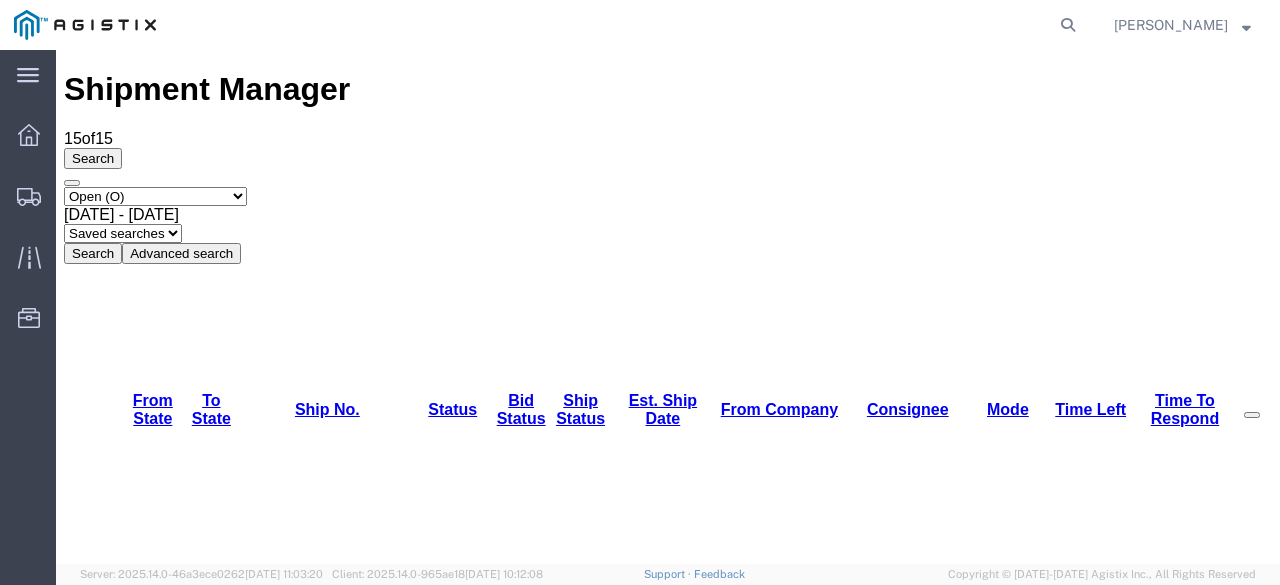 scroll, scrollTop: 162, scrollLeft: 0, axis: vertical 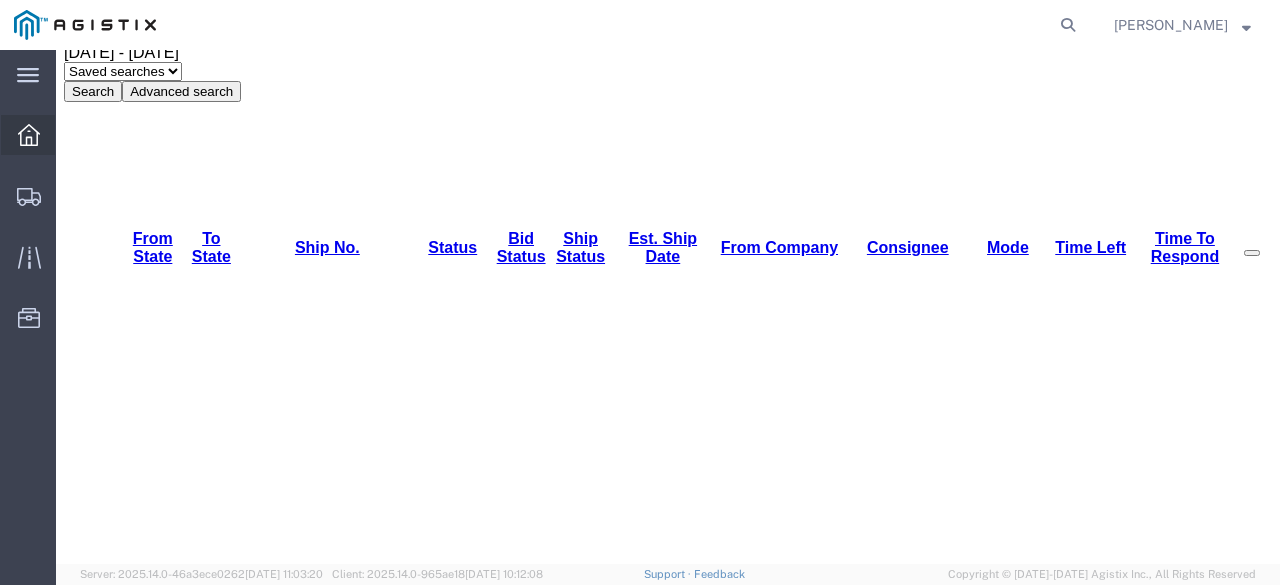 click 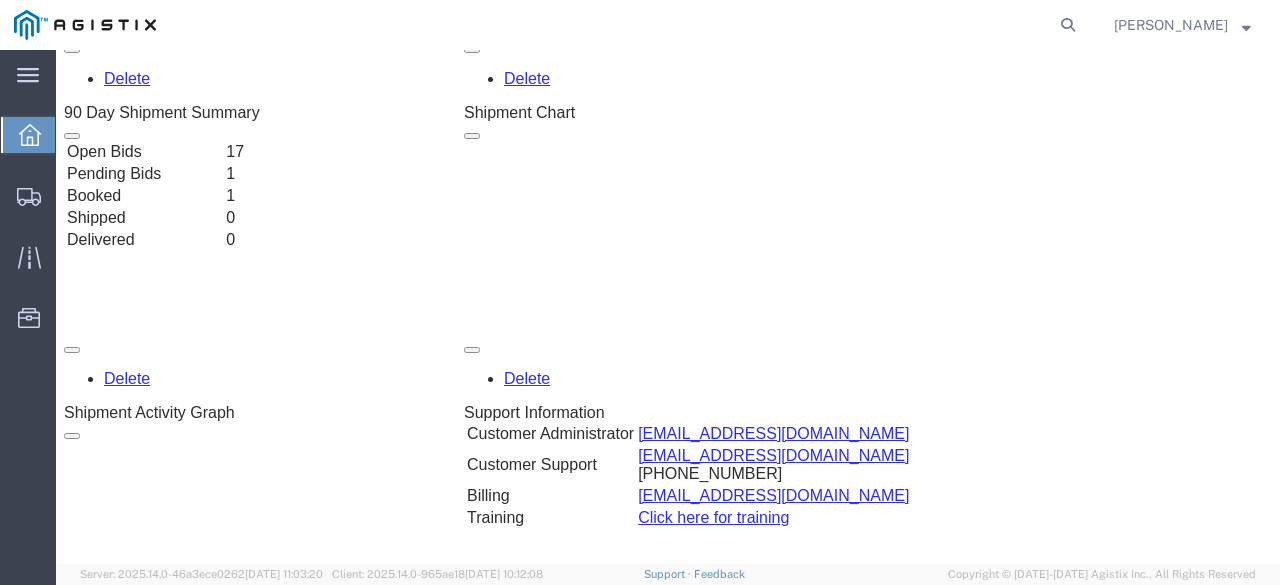 scroll, scrollTop: 50, scrollLeft: 0, axis: vertical 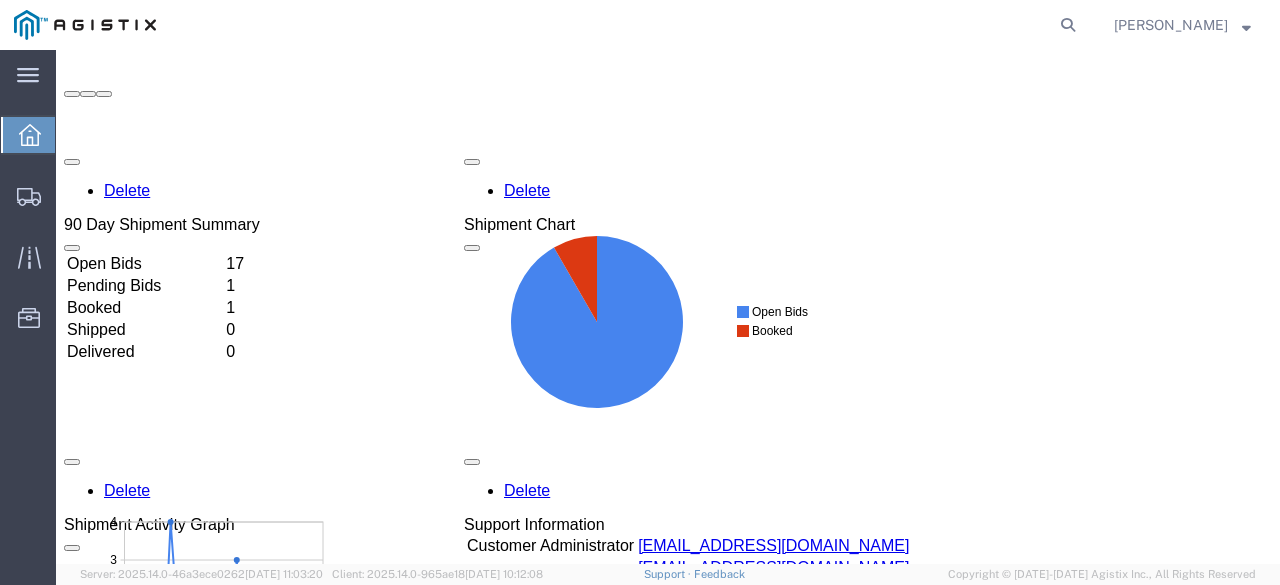 click on "Open Bids" at bounding box center [144, 264] 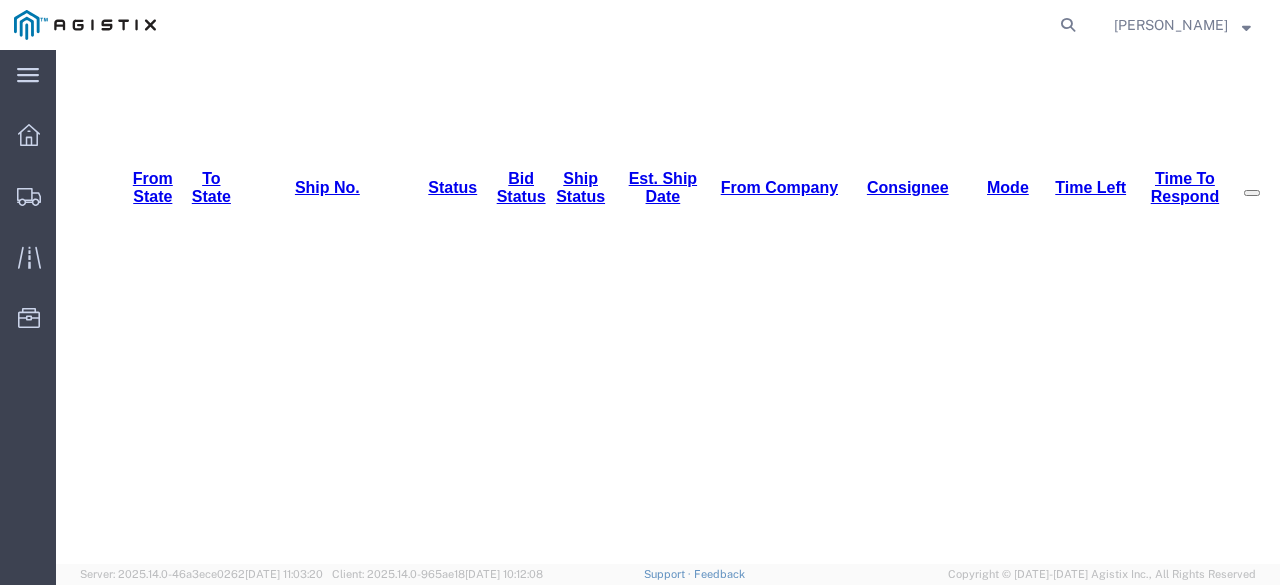 scroll, scrollTop: 228, scrollLeft: 0, axis: vertical 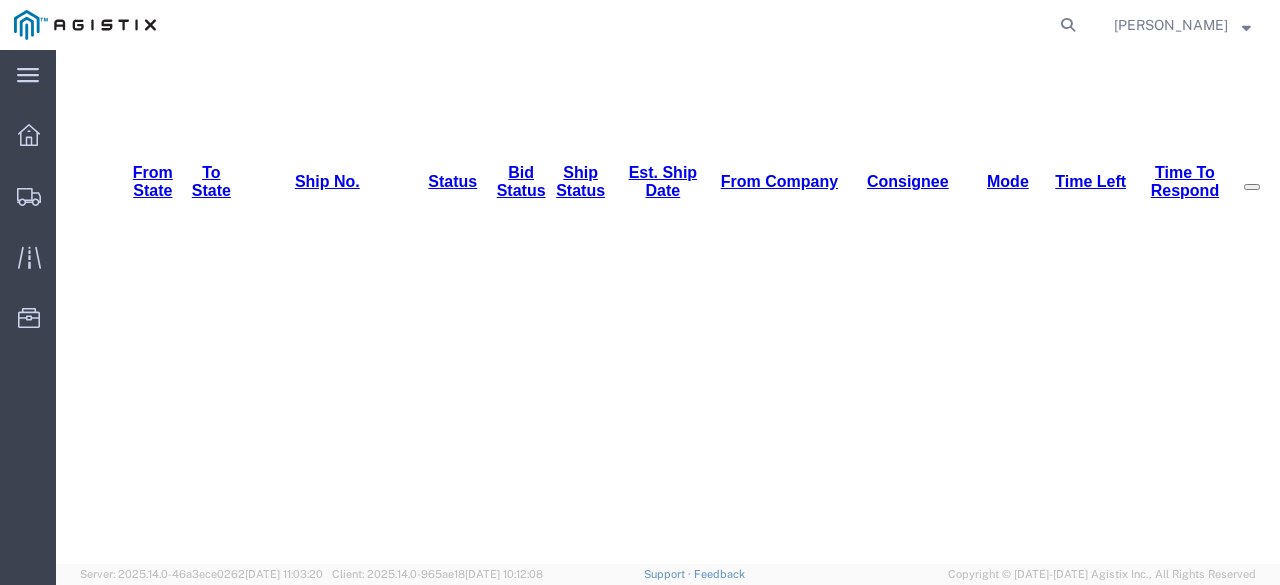 click on "56138287" at bounding box center [455, 2314] 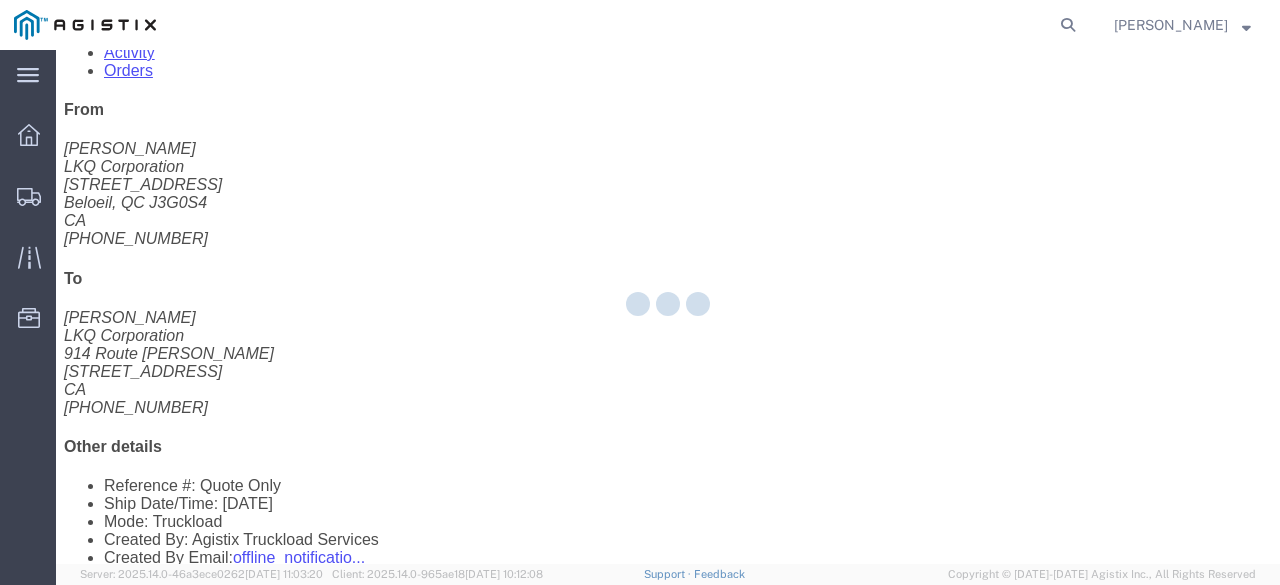 scroll, scrollTop: 0, scrollLeft: 0, axis: both 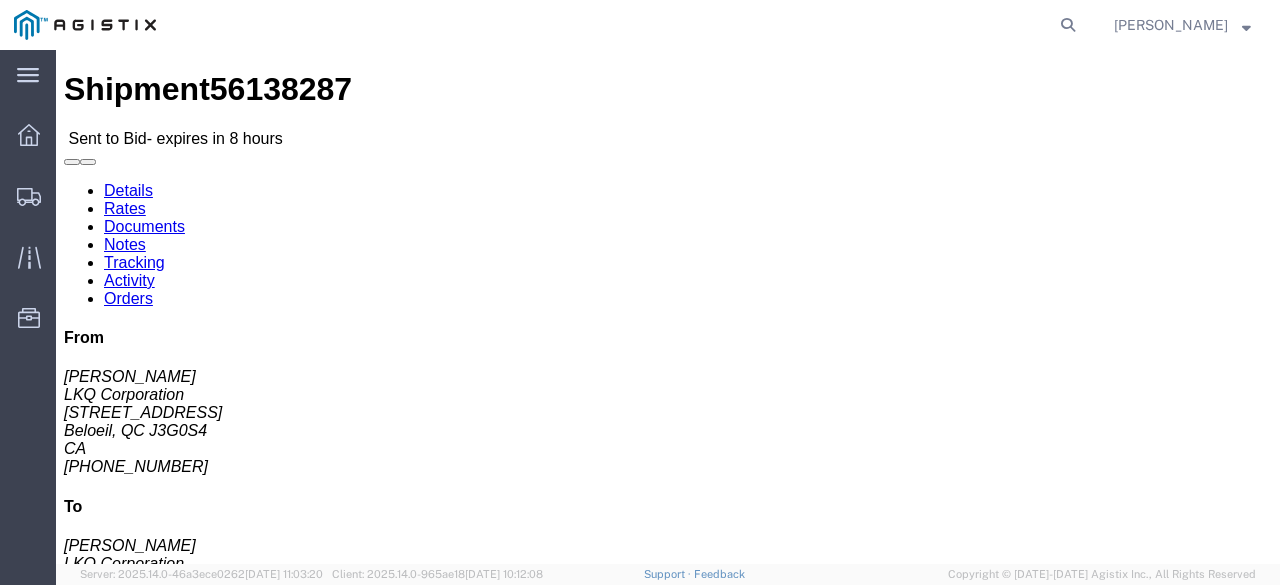 click on "Notes" 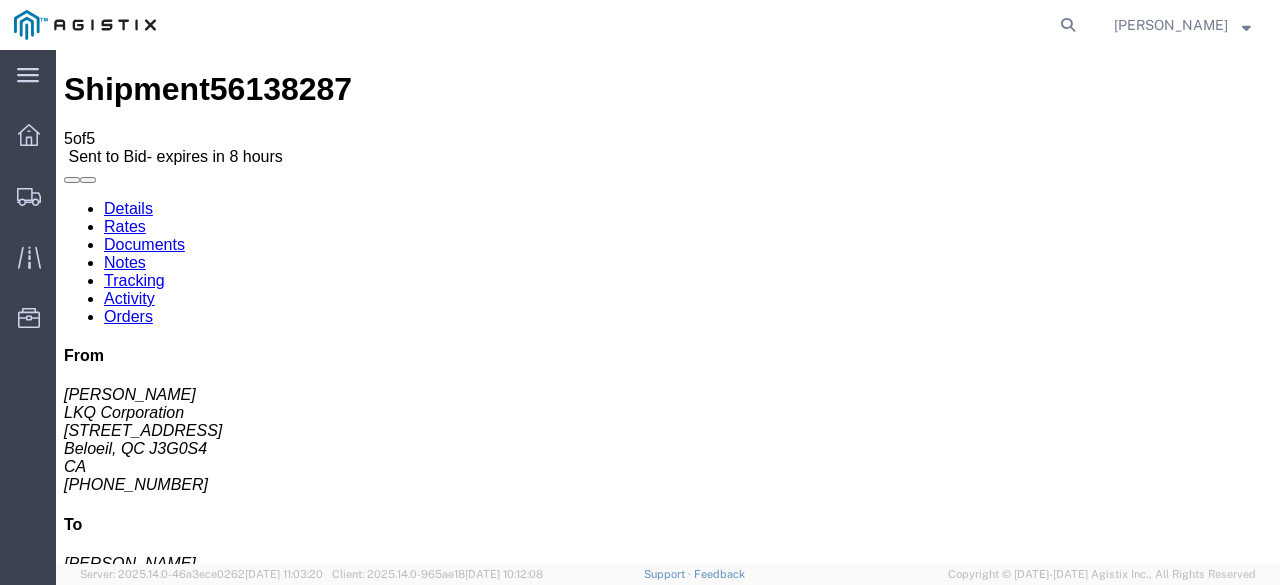 click on "Details" at bounding box center (128, 208) 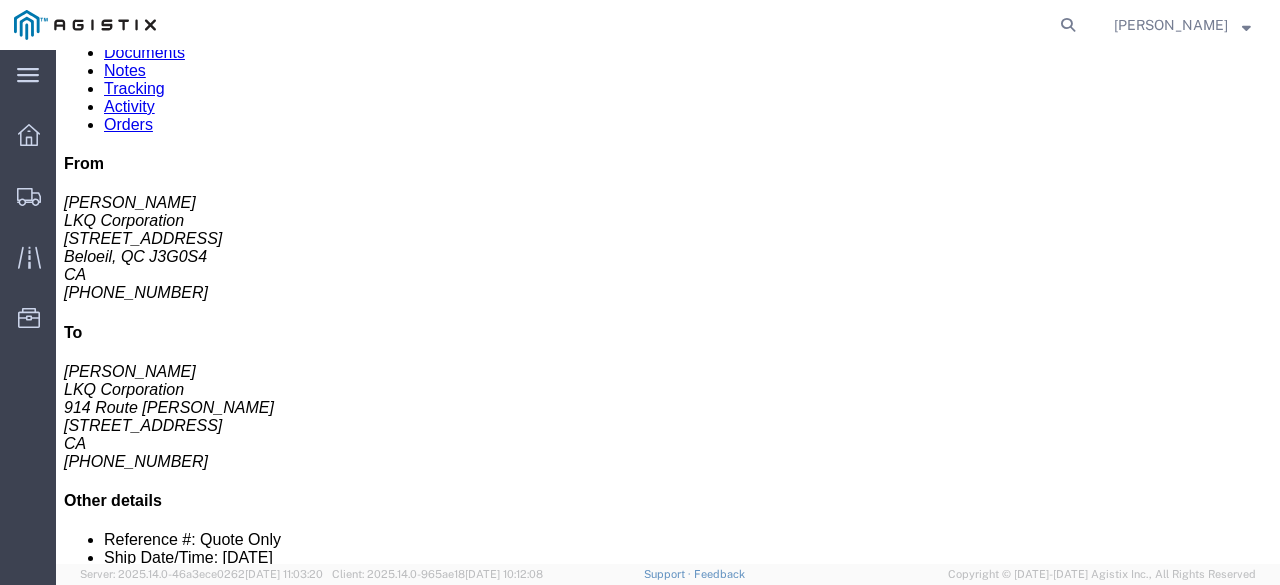 scroll, scrollTop: 0, scrollLeft: 0, axis: both 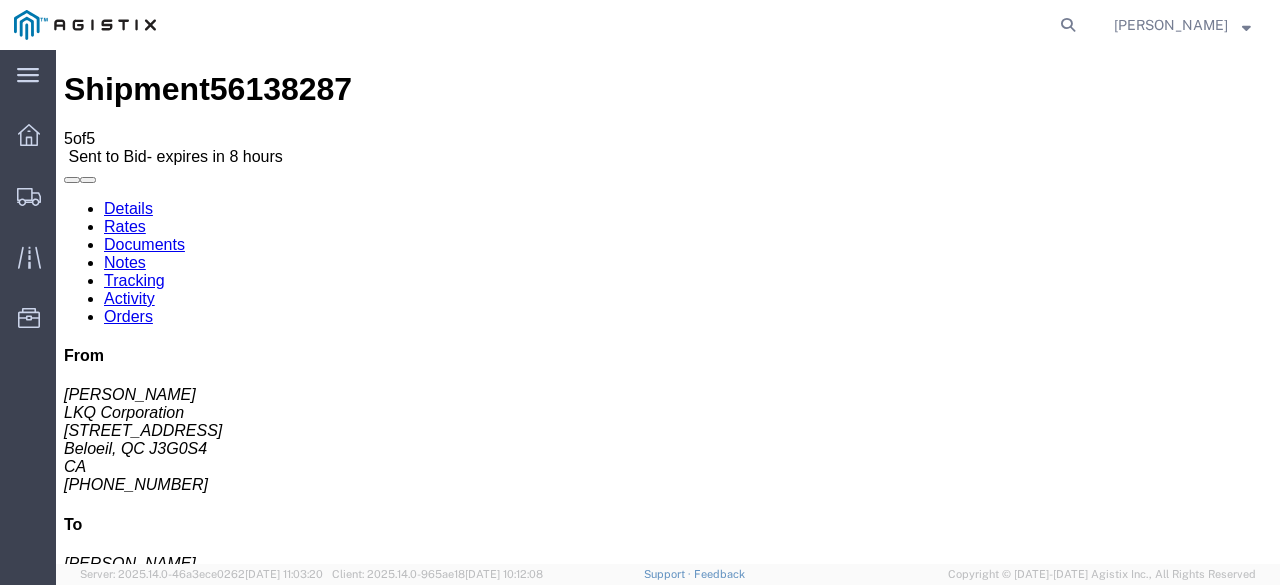 click on "Enter / Modify Bid" 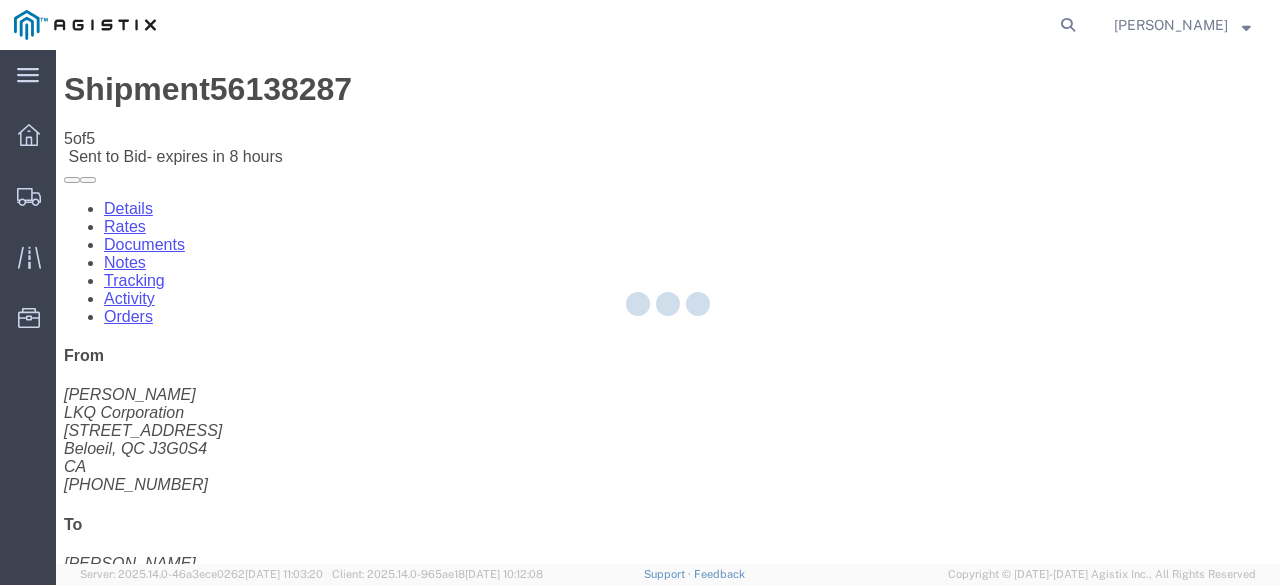 select on "20693" 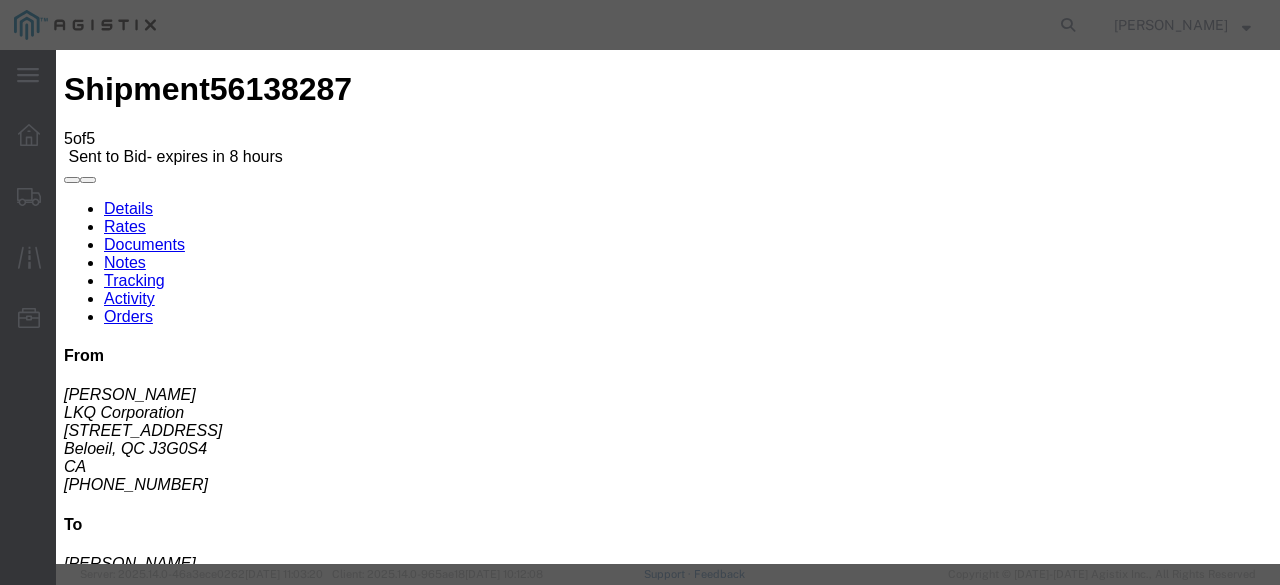 click 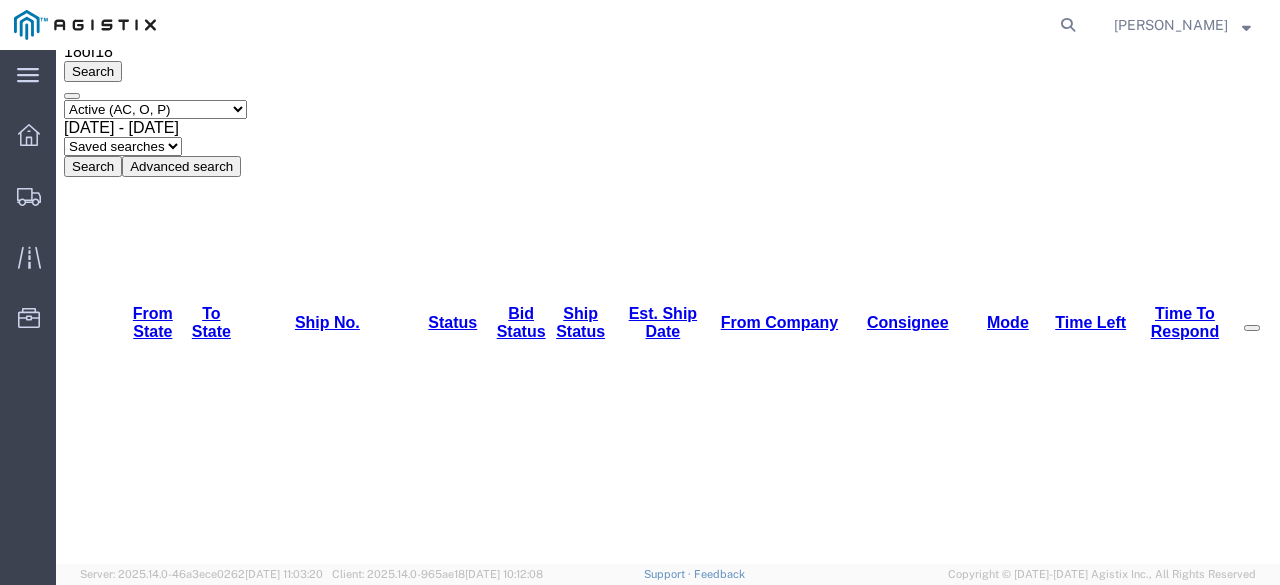 scroll, scrollTop: 261, scrollLeft: 0, axis: vertical 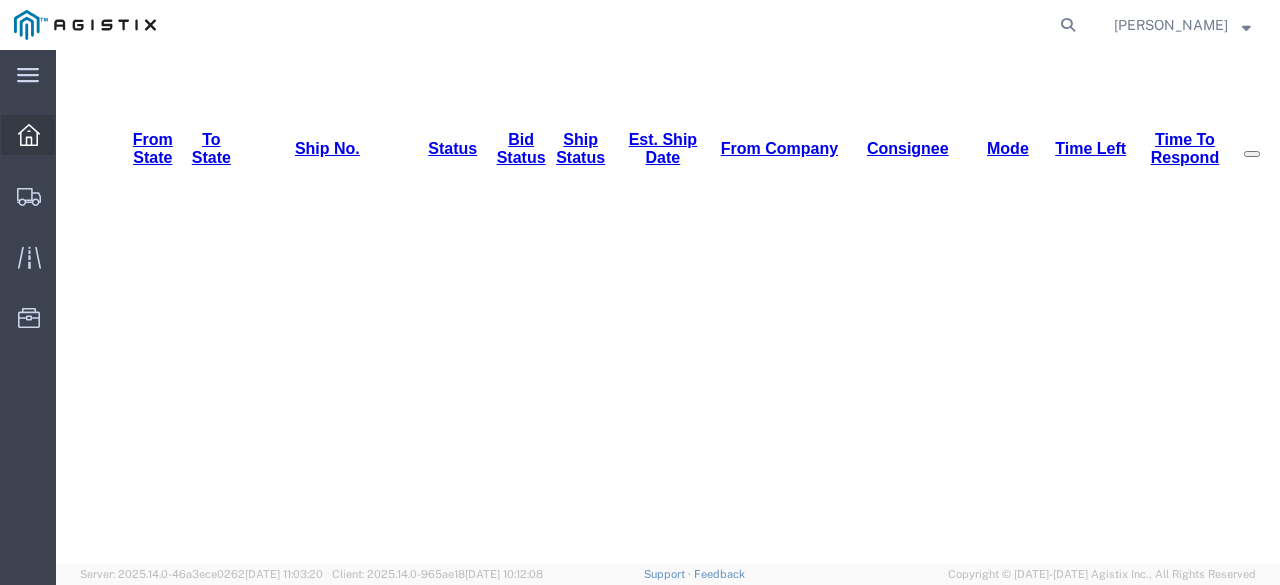 click 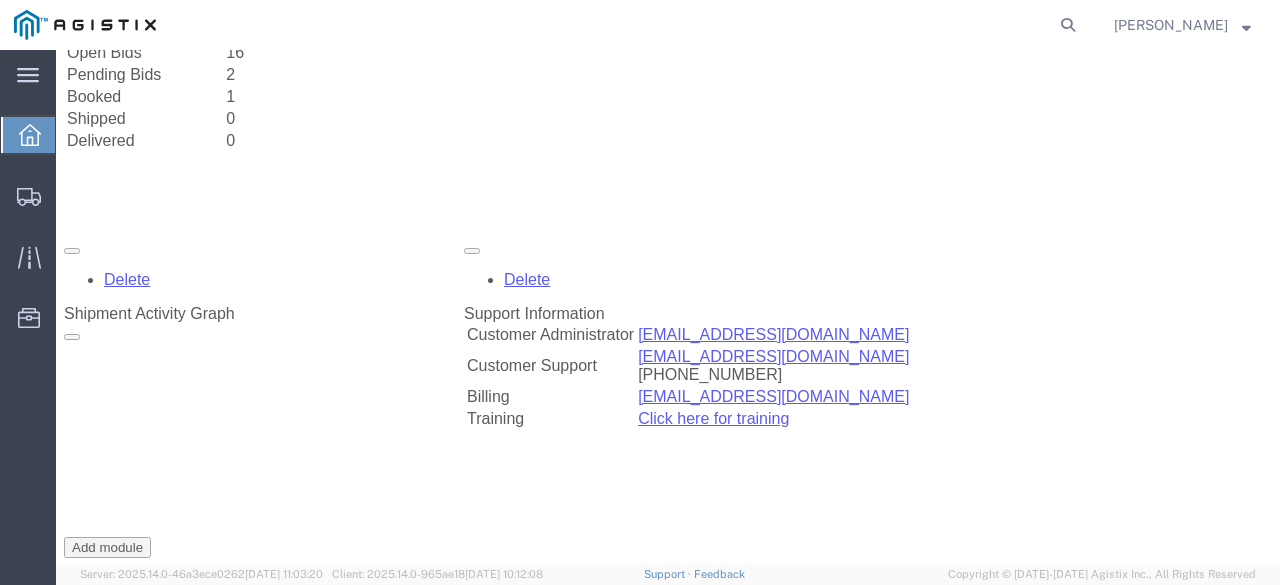 scroll, scrollTop: 50, scrollLeft: 0, axis: vertical 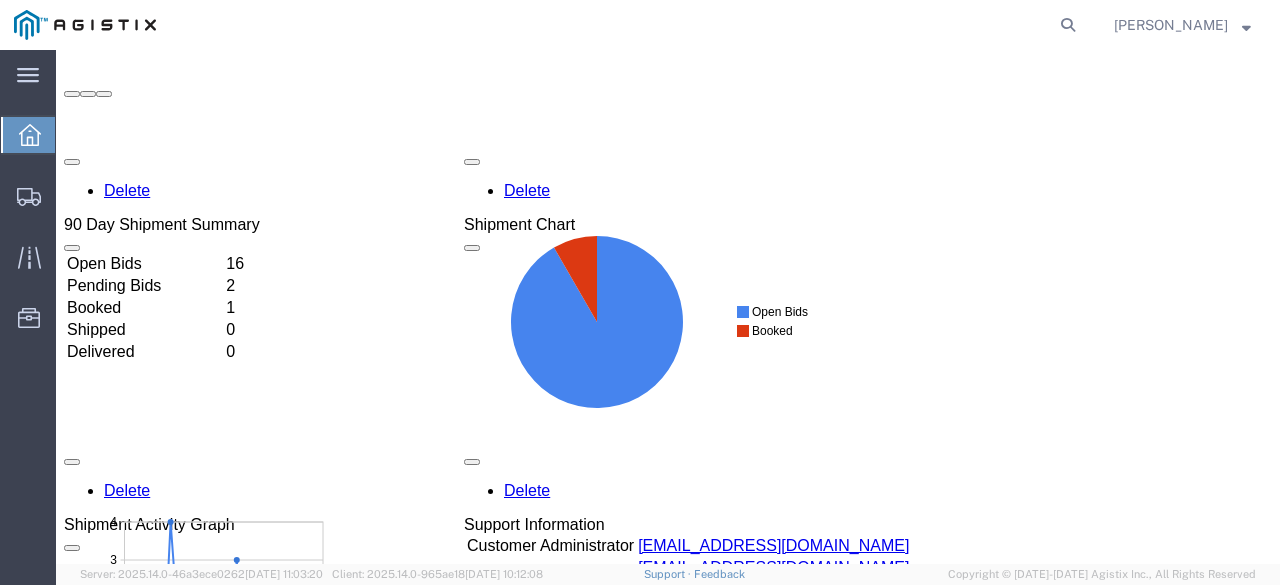 click on "Pending Bids" at bounding box center (144, 286) 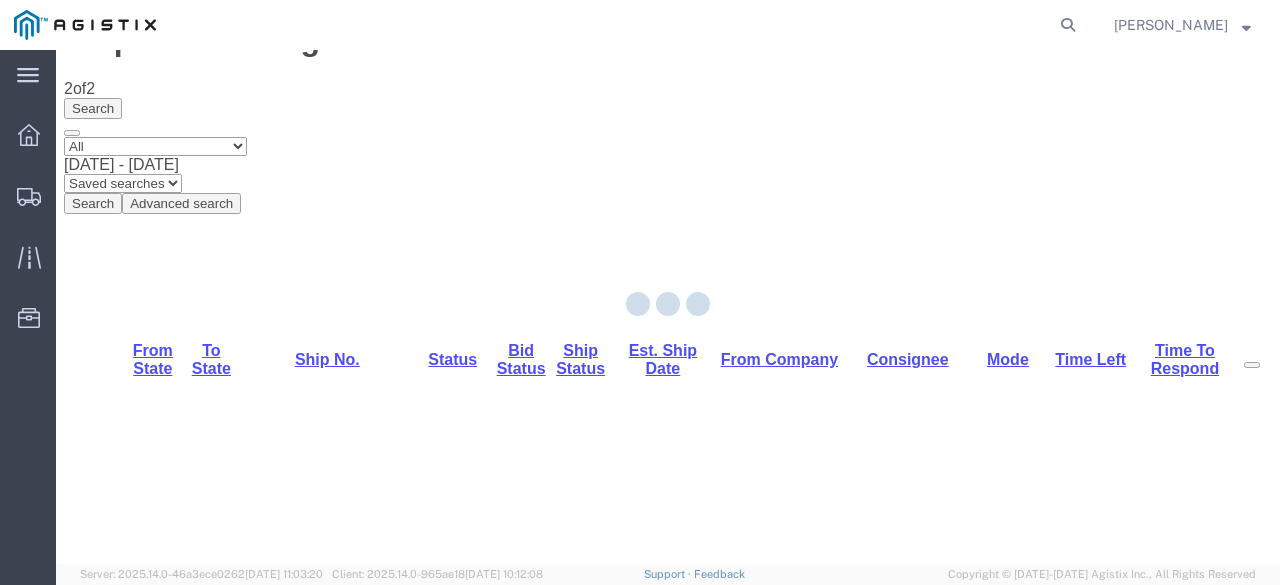 scroll, scrollTop: 0, scrollLeft: 0, axis: both 